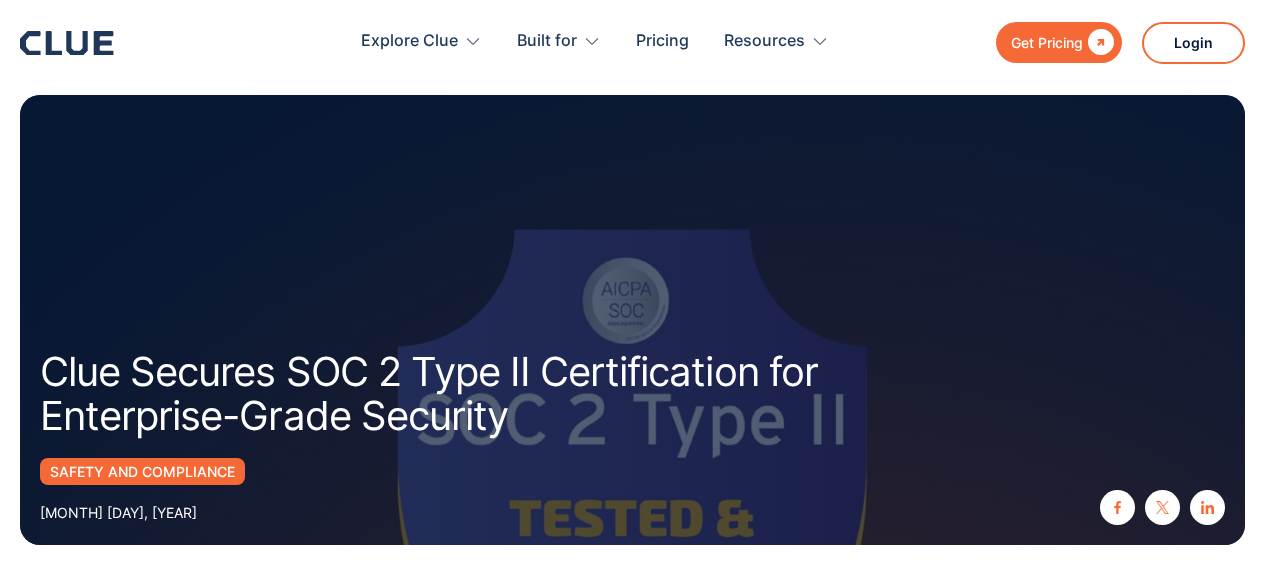 scroll, scrollTop: 200, scrollLeft: 0, axis: vertical 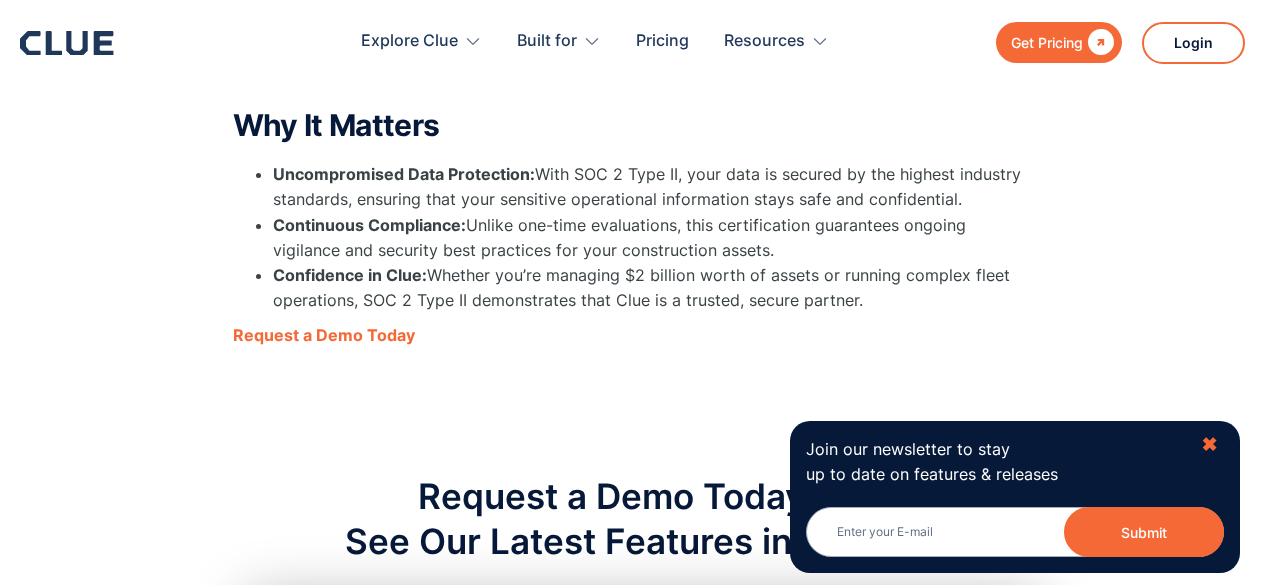 click on "✖" at bounding box center [1209, 444] 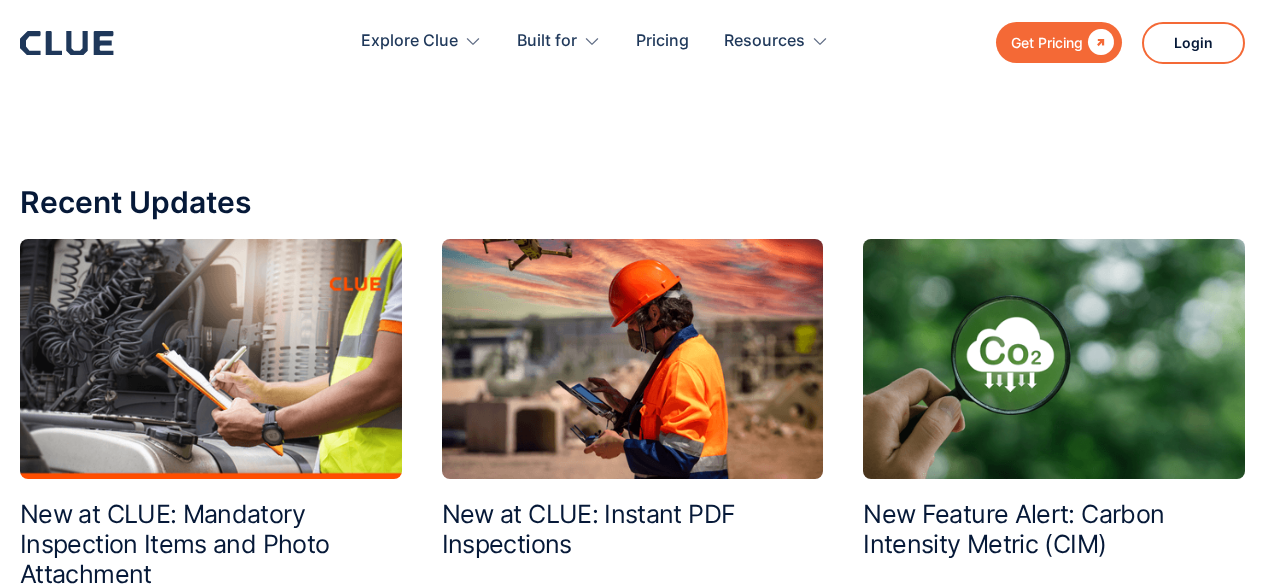 scroll, scrollTop: 2500, scrollLeft: 0, axis: vertical 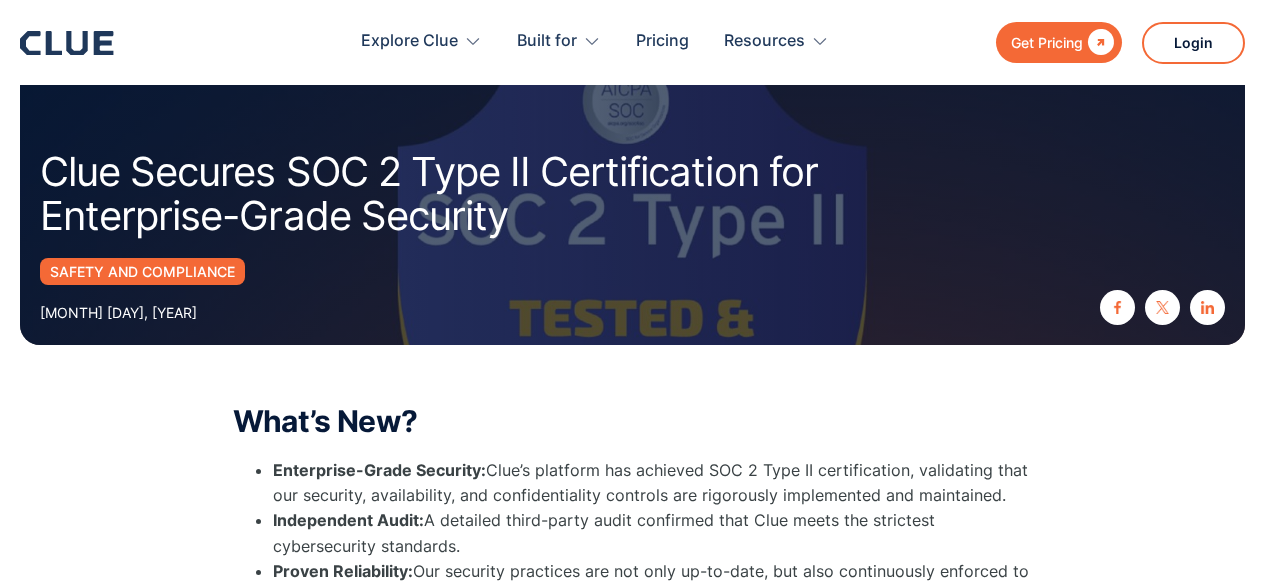 click on "Safety and Compliance" at bounding box center [142, 271] 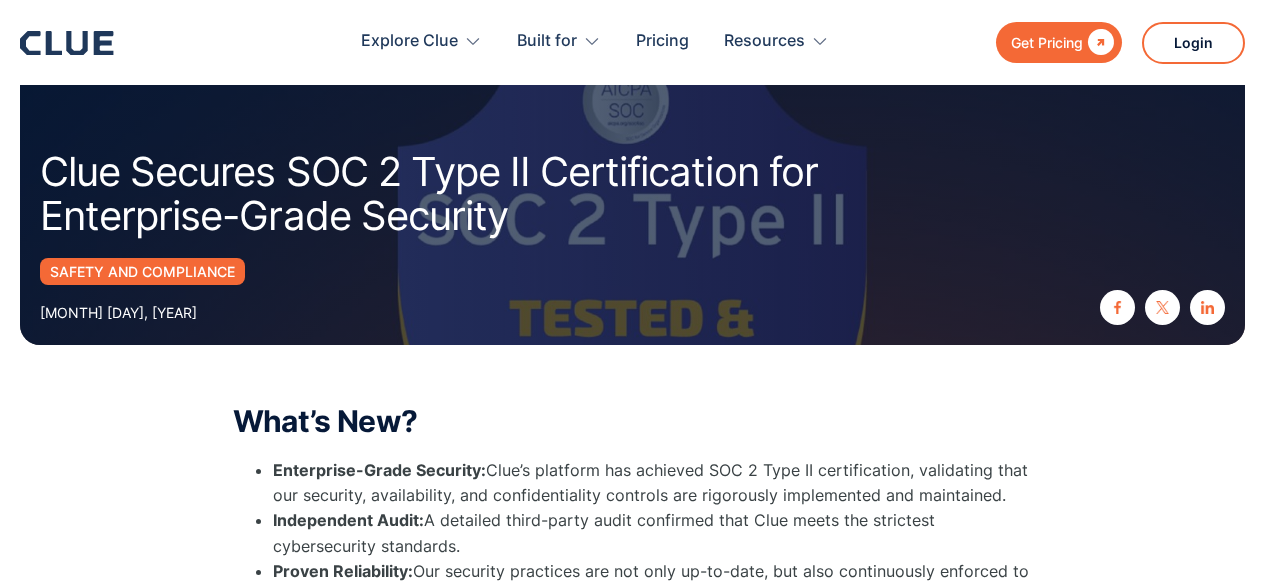 click on "August 1, 2025" at bounding box center [118, 312] 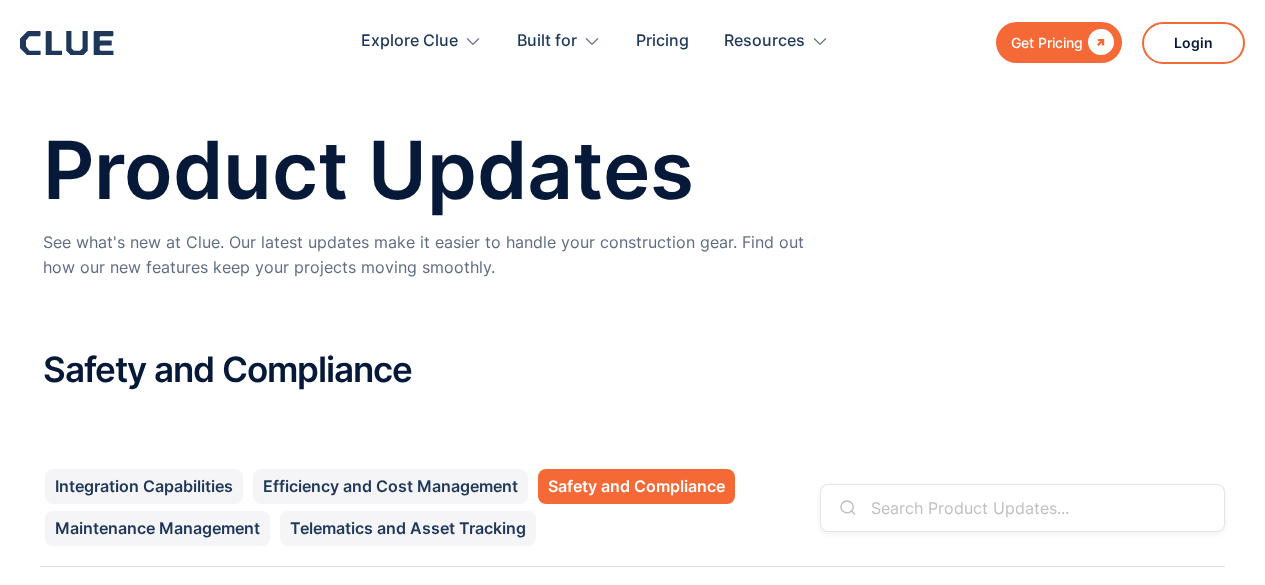 scroll, scrollTop: 0, scrollLeft: 0, axis: both 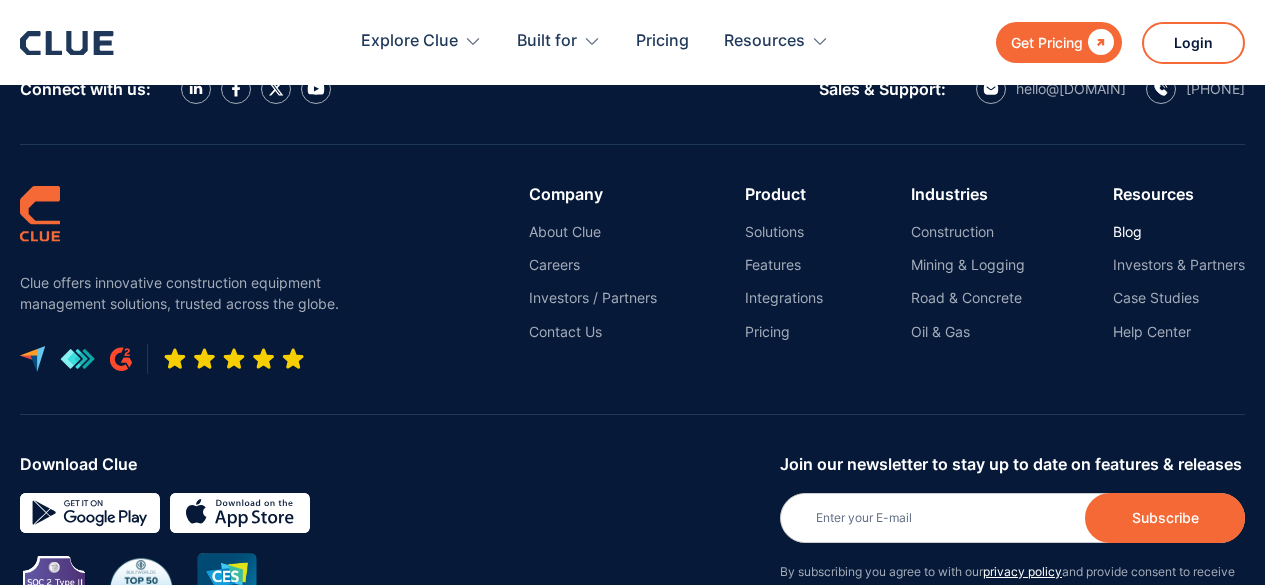 click on "Blog" at bounding box center (1179, 232) 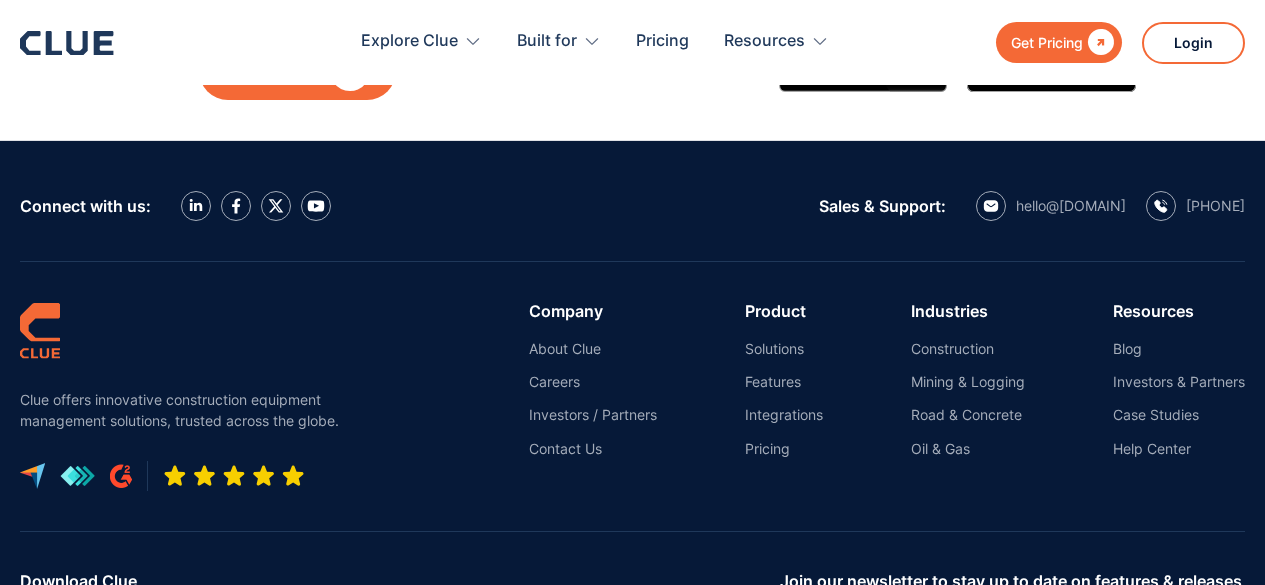 scroll, scrollTop: 1668, scrollLeft: 0, axis: vertical 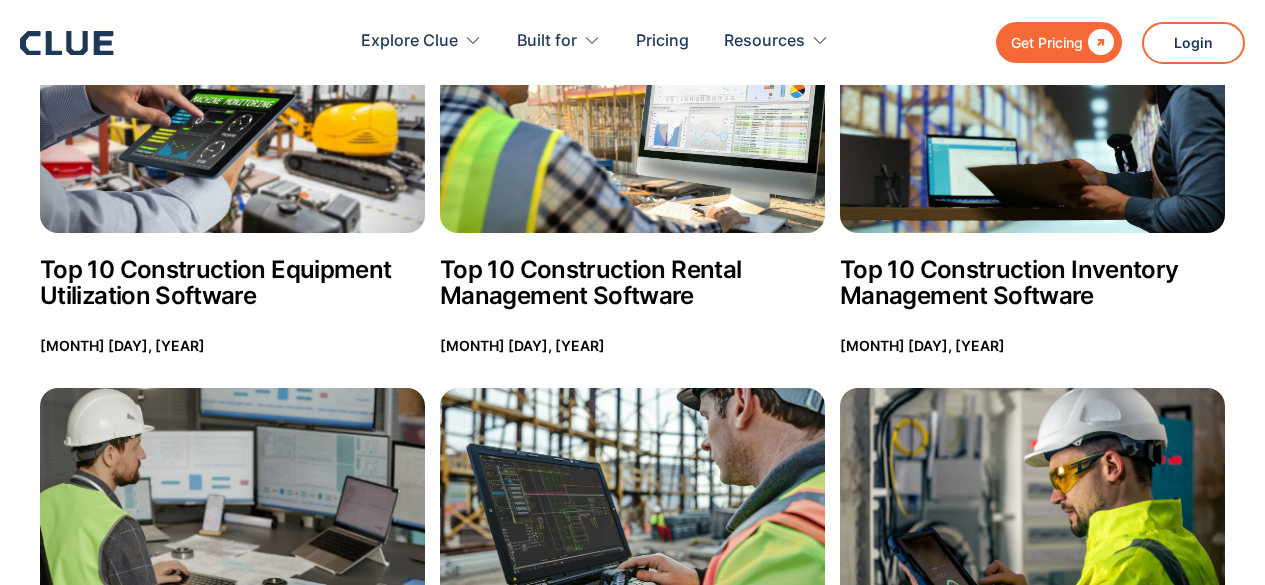 click on "Top 10 Construction Rental Management Software" at bounding box center [632, 283] 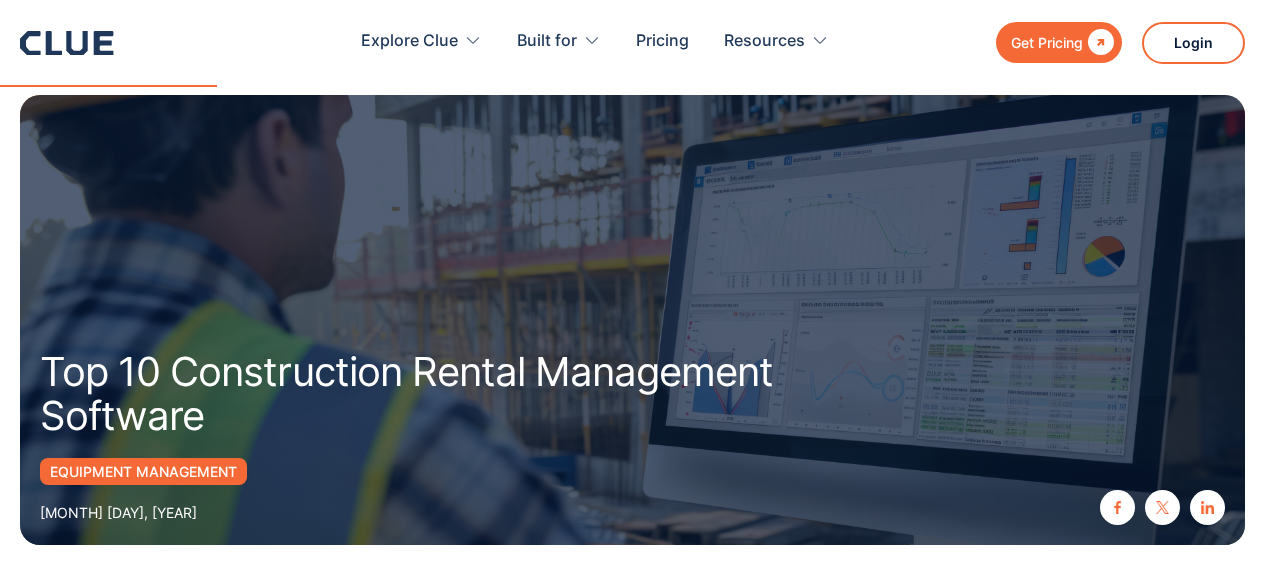 scroll, scrollTop: 3600, scrollLeft: 0, axis: vertical 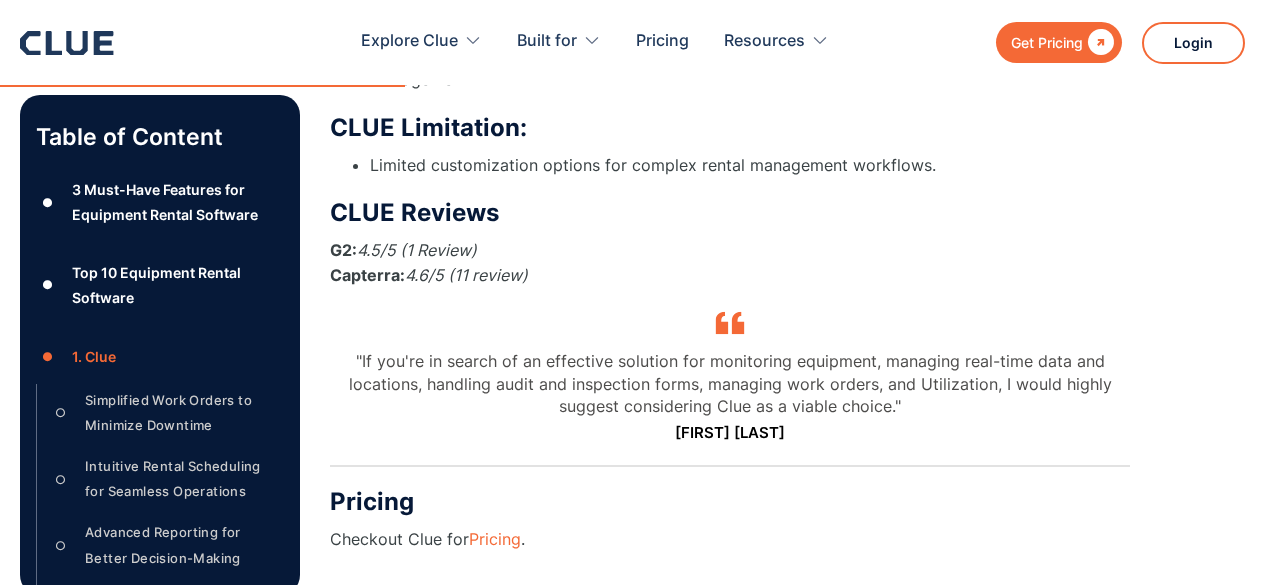 click on "Capterra:" at bounding box center [367, 275] 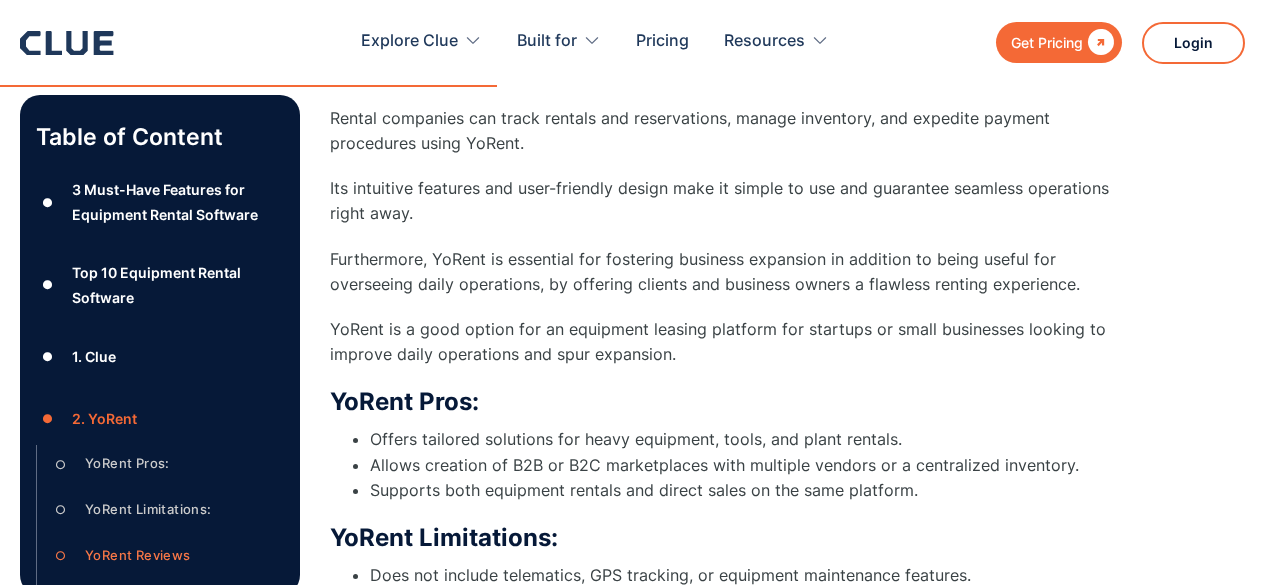 scroll, scrollTop: 6900, scrollLeft: 0, axis: vertical 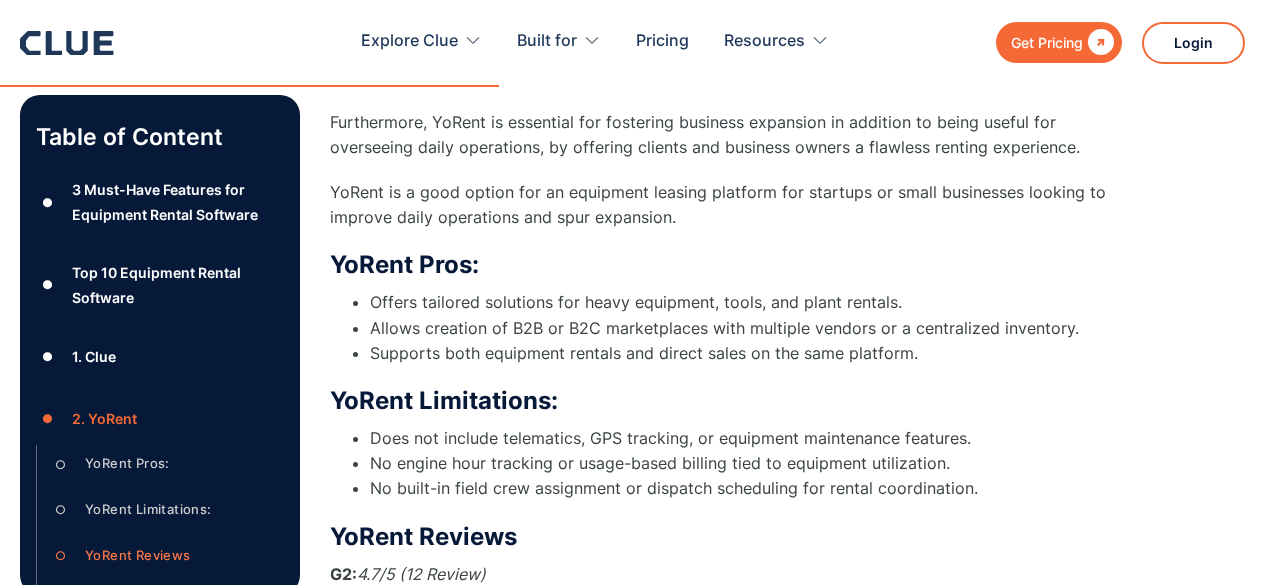 click on "Capterra:" at bounding box center (367, 599) 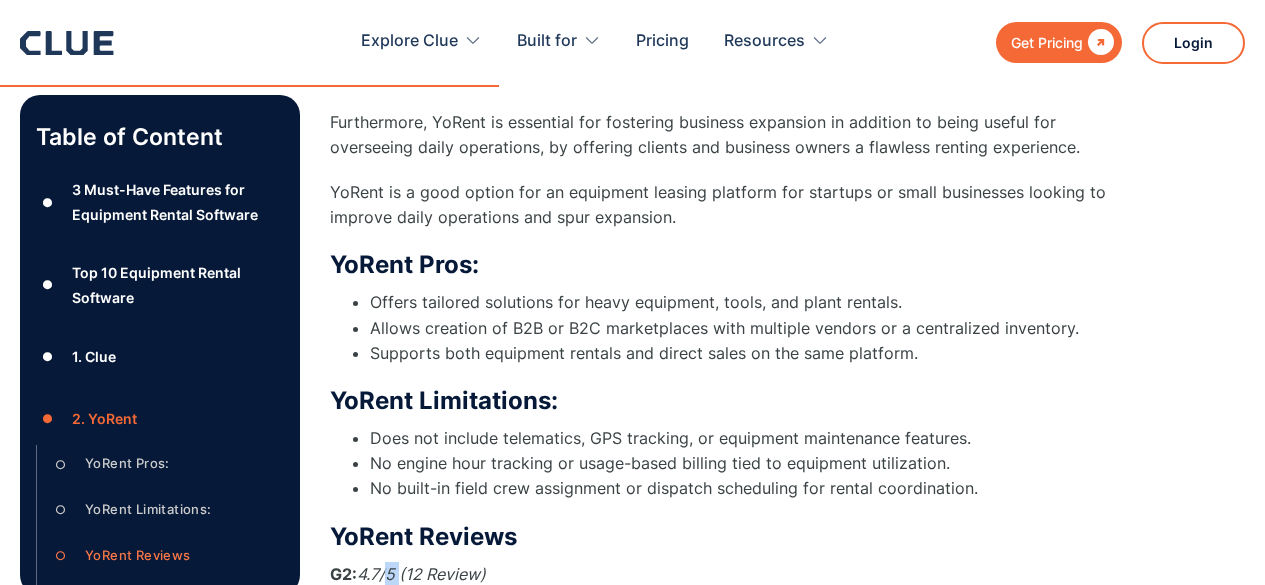 click on "4.7/5 (12 Review)" at bounding box center (421, 574) 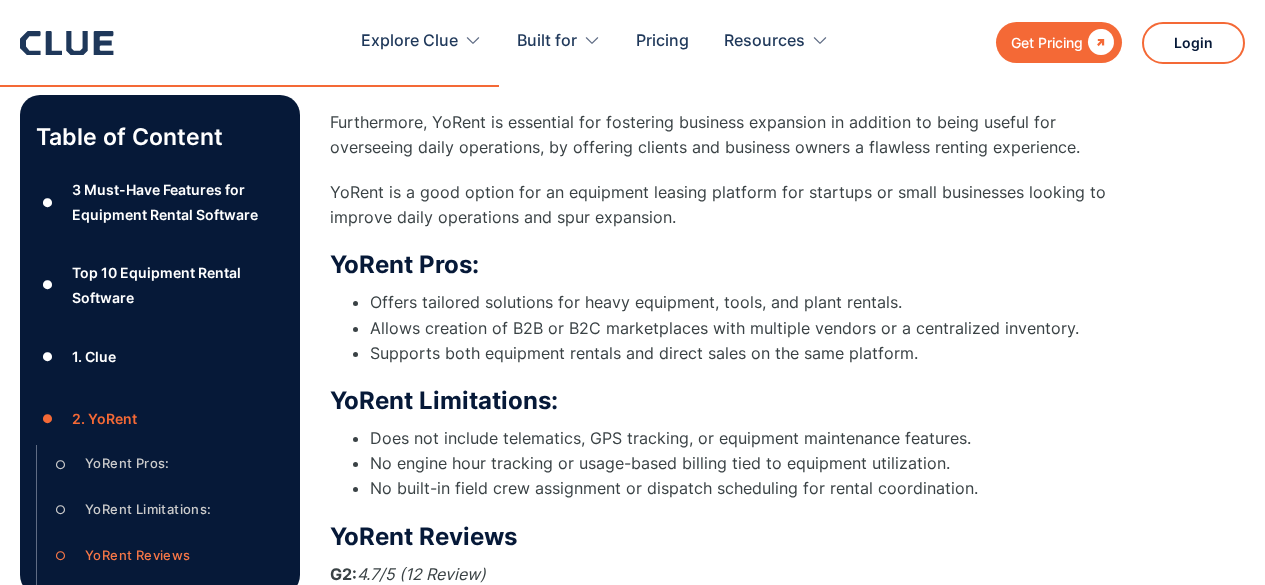 click on "Capterra:" at bounding box center [367, 599] 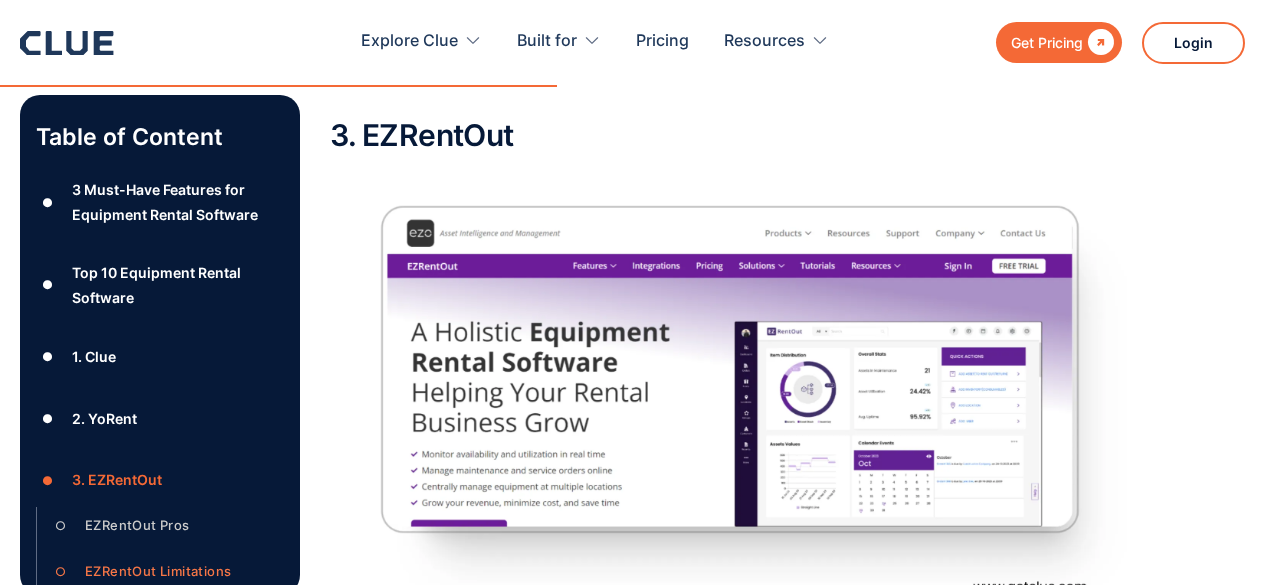 scroll, scrollTop: 7900, scrollLeft: 0, axis: vertical 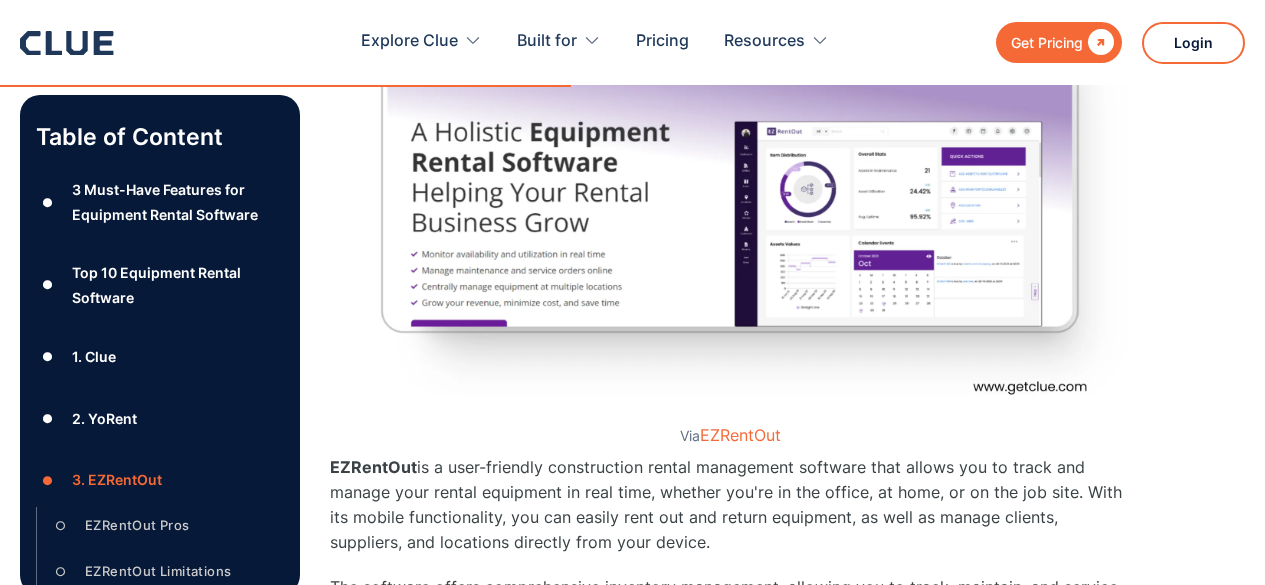 click on "G2  4.5/5 (39 Review) Capterra  4.6/5 (211 review)" at bounding box center [730, 1103] 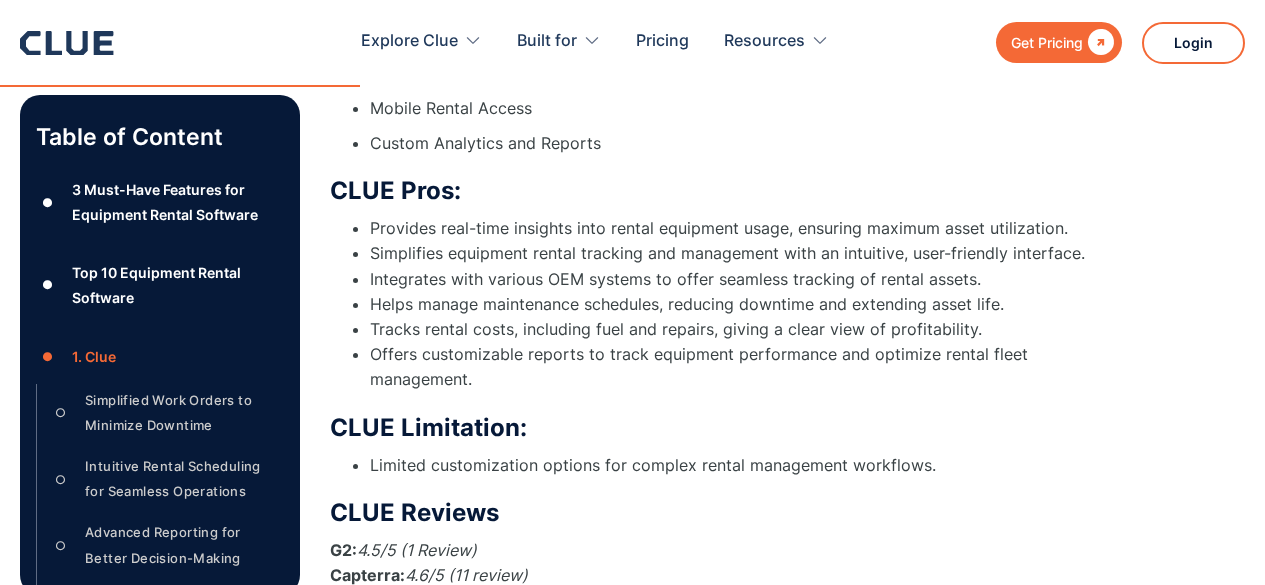 scroll, scrollTop: 5803, scrollLeft: 0, axis: vertical 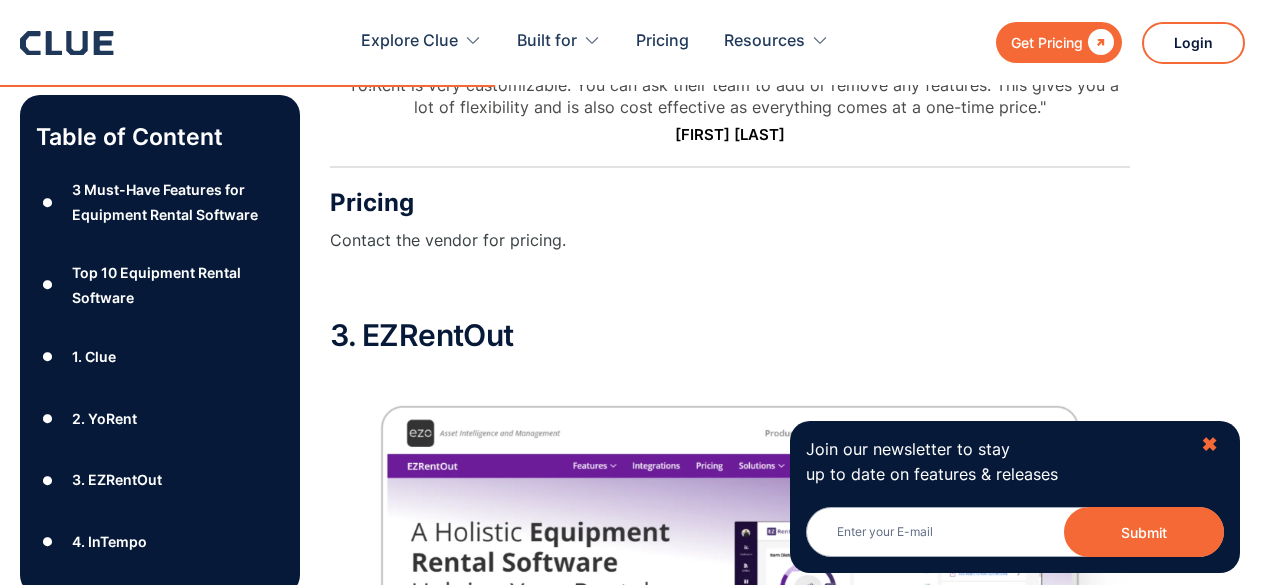 click on "✖" at bounding box center [1209, 444] 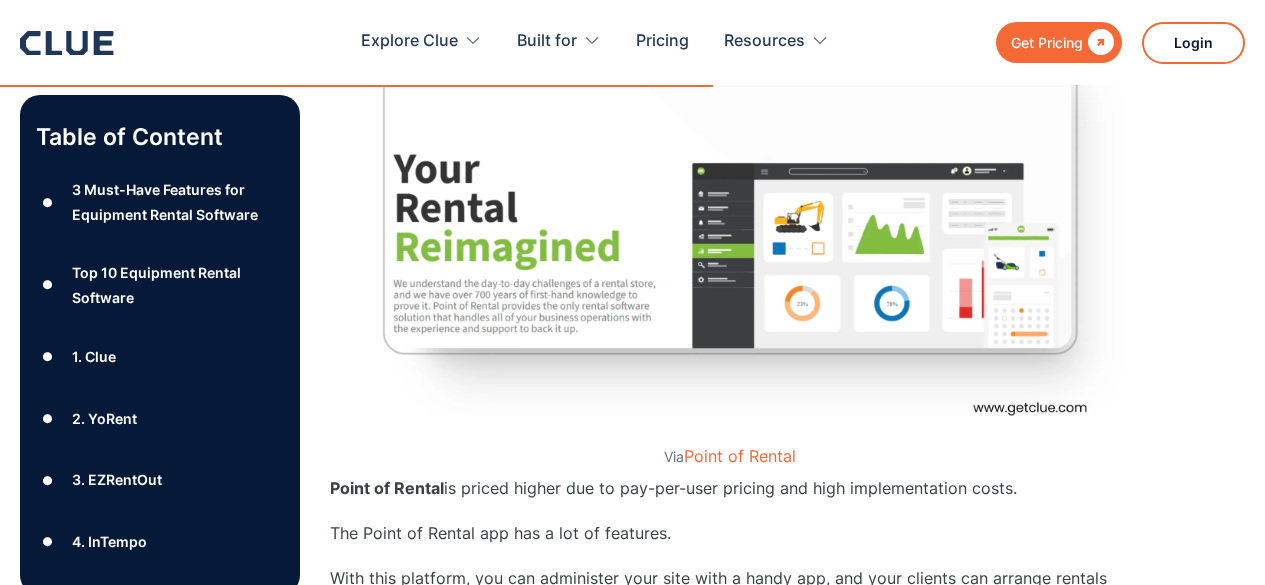 scroll, scrollTop: 11200, scrollLeft: 0, axis: vertical 